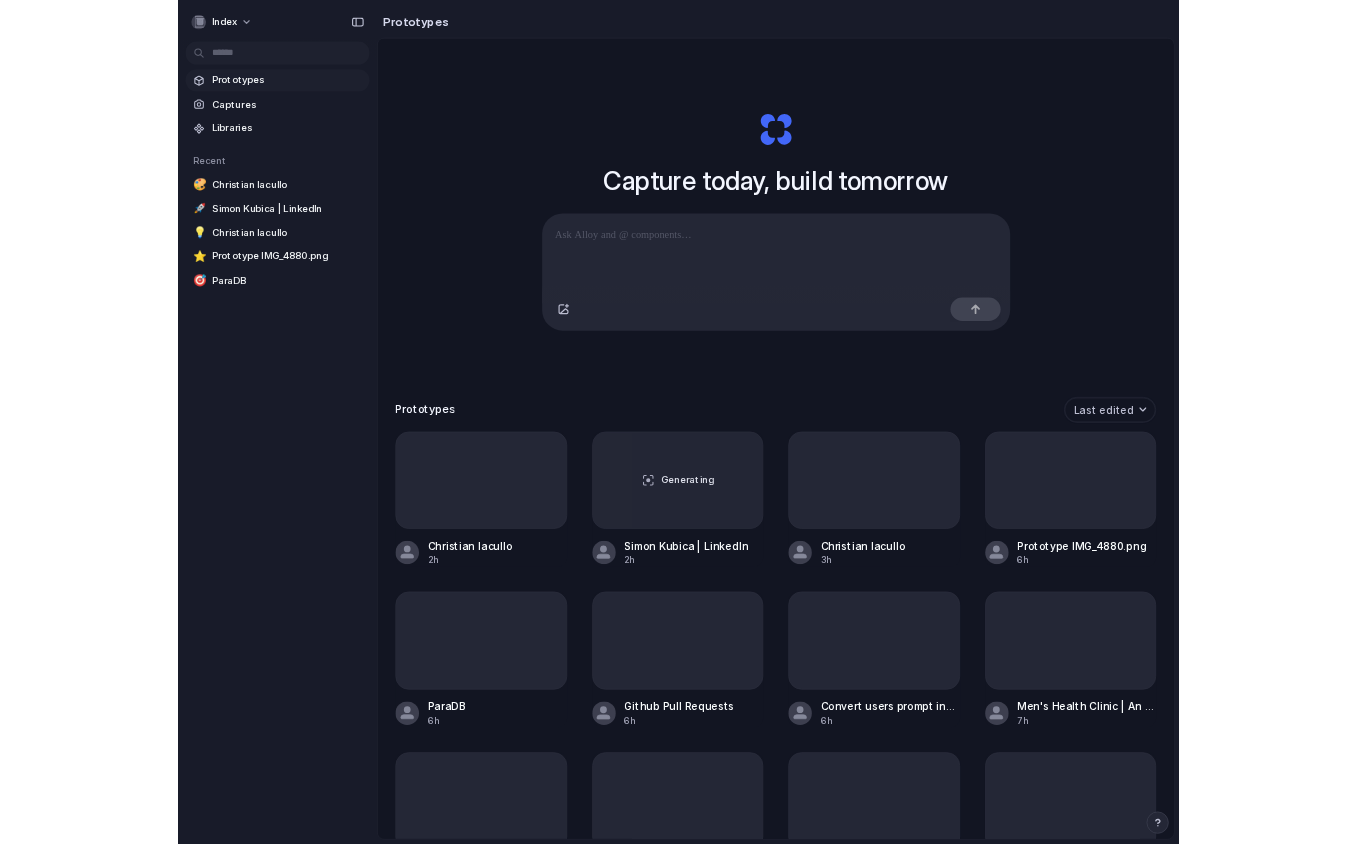 scroll, scrollTop: 0, scrollLeft: 0, axis: both 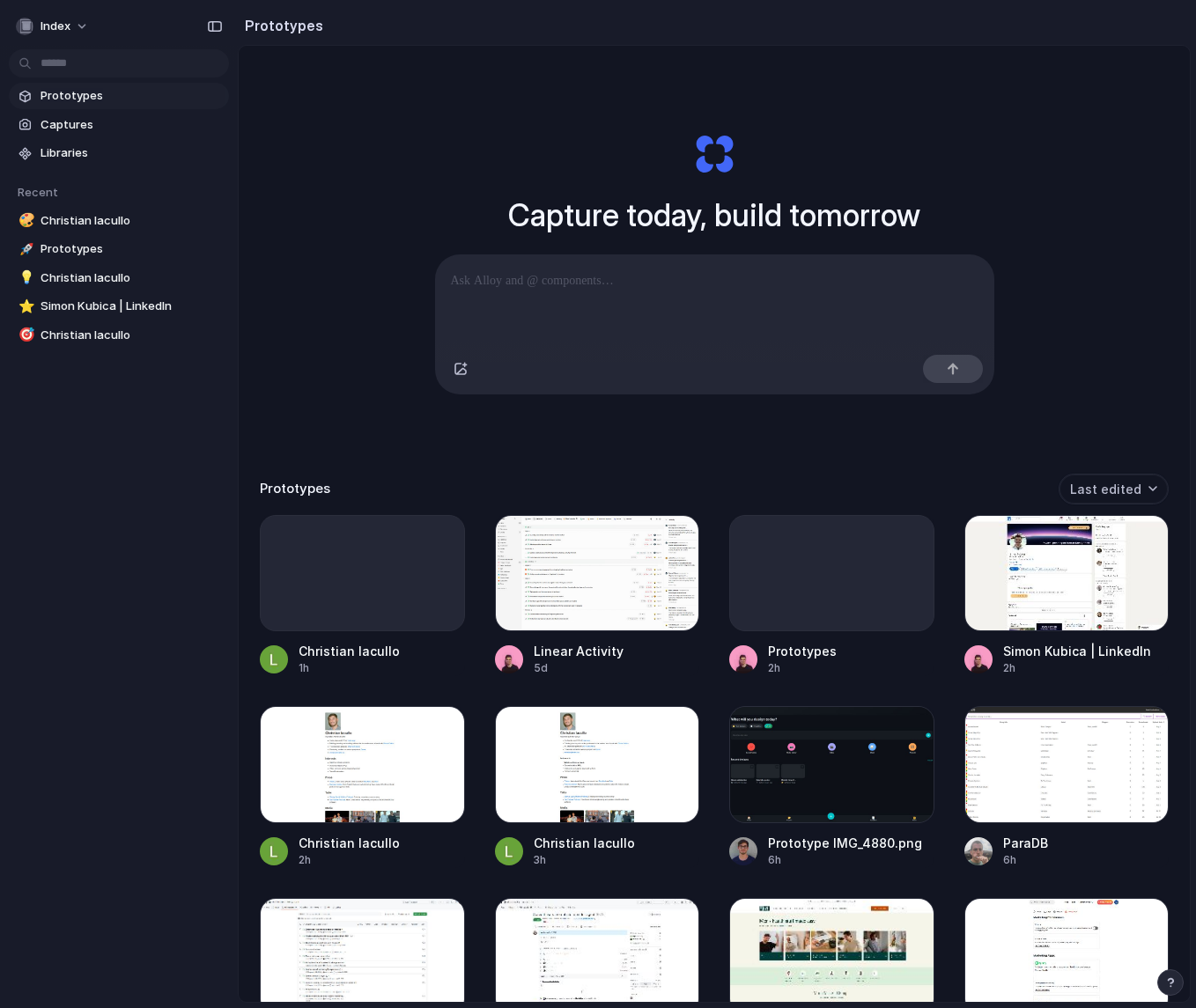 click on "Prototypes" at bounding box center (131, 96) 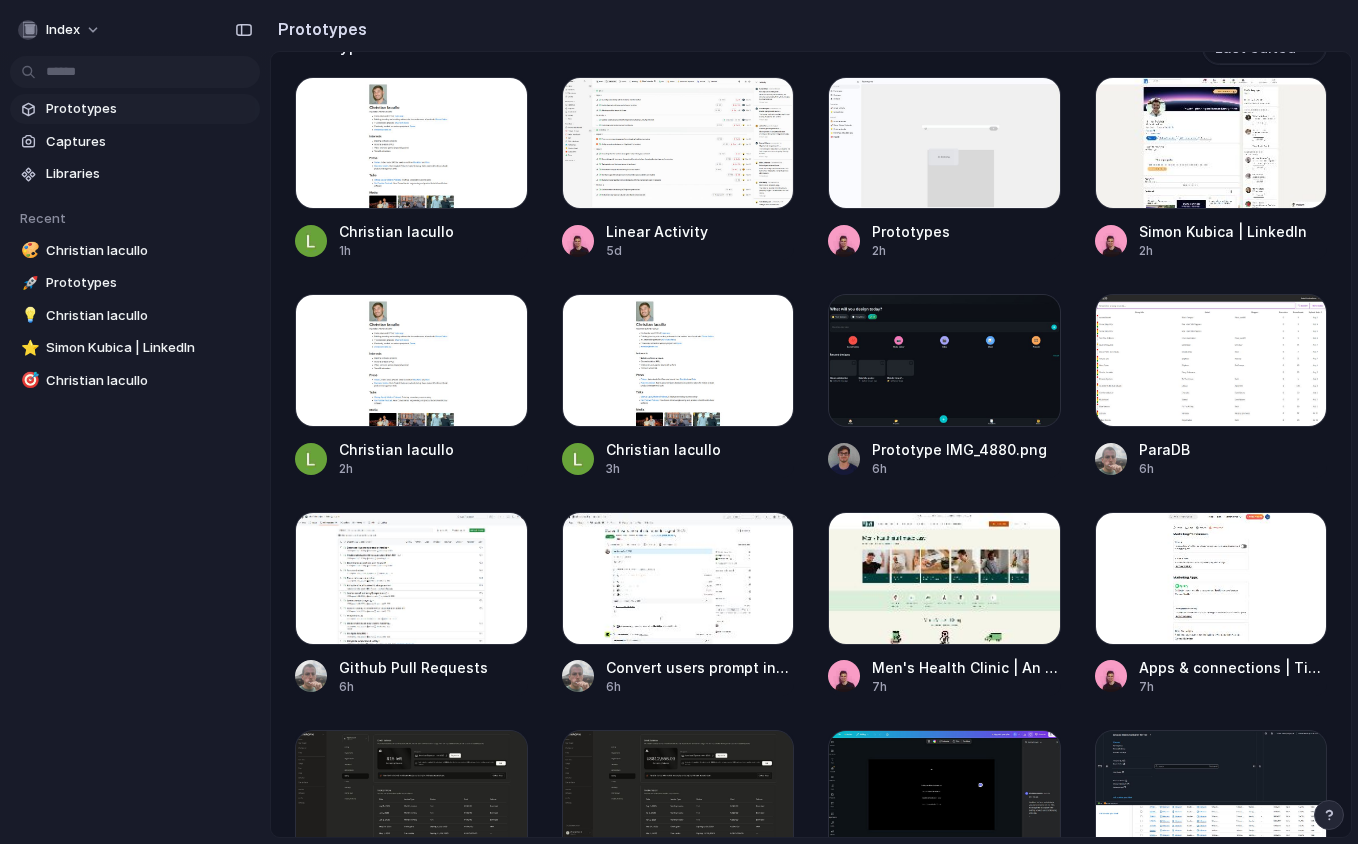 scroll, scrollTop: 509, scrollLeft: 0, axis: vertical 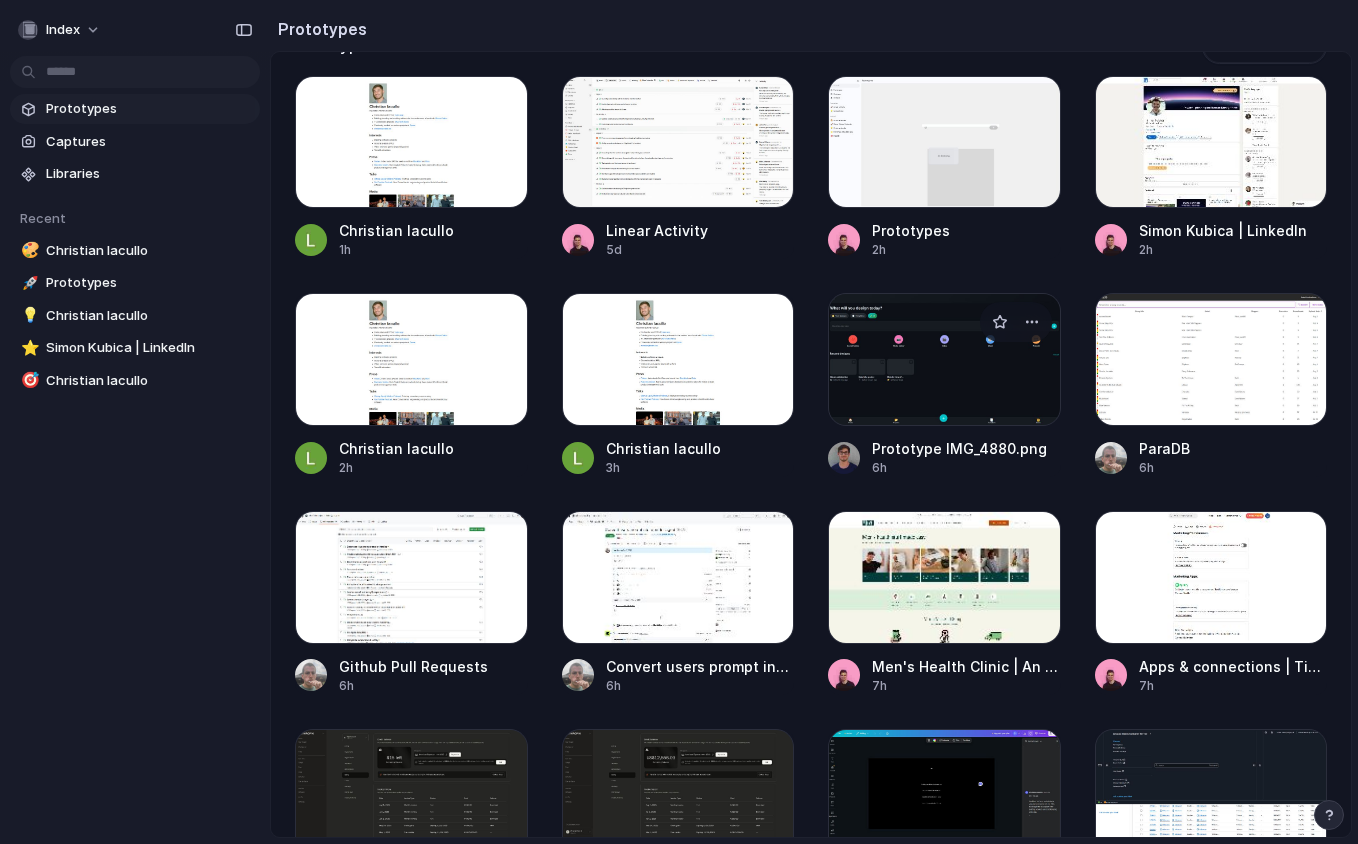 click at bounding box center [944, 359] 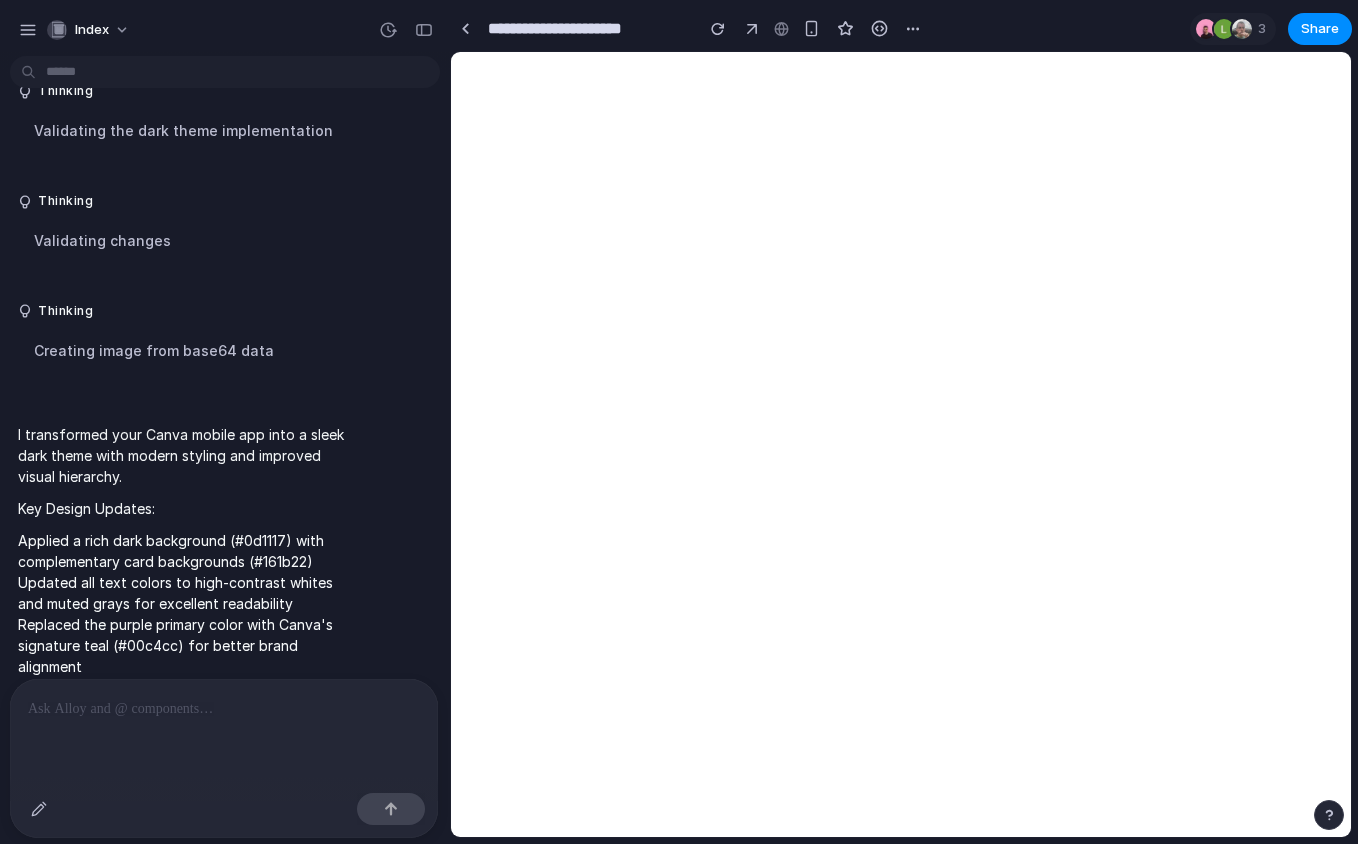 scroll, scrollTop: 0, scrollLeft: 0, axis: both 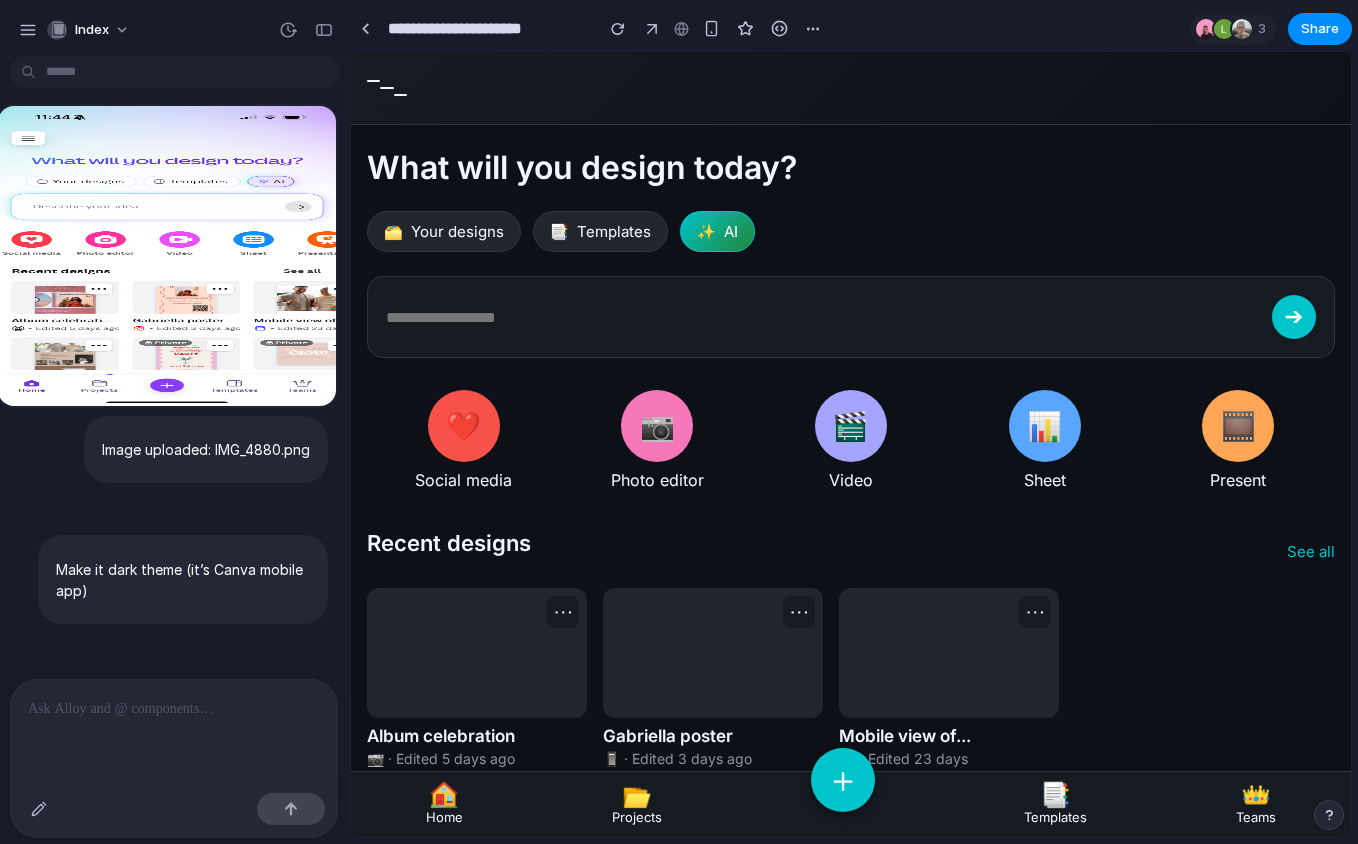 drag, startPoint x: 443, startPoint y: 401, endPoint x: 401, endPoint y: 418, distance: 45.310043 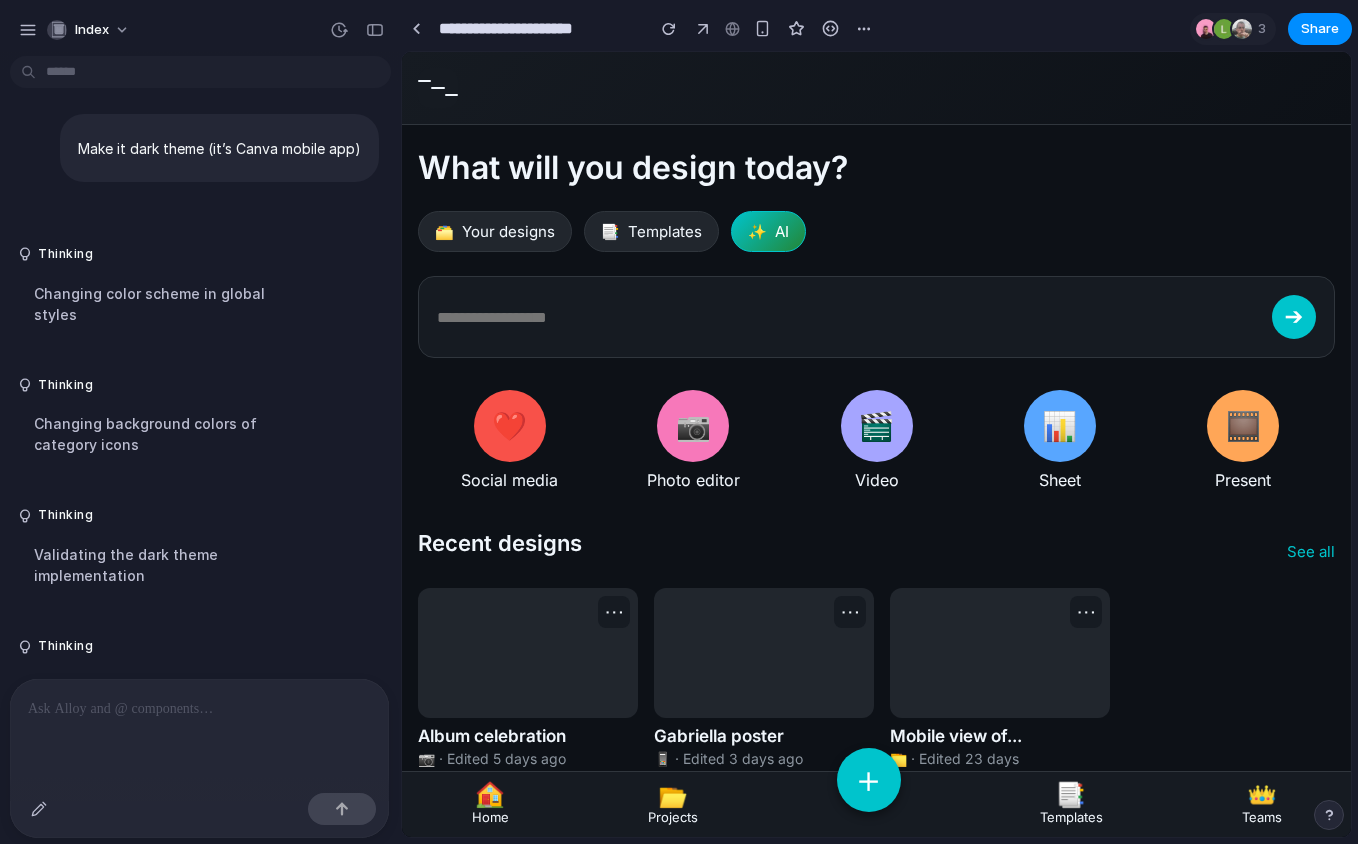 scroll, scrollTop: 415, scrollLeft: 0, axis: vertical 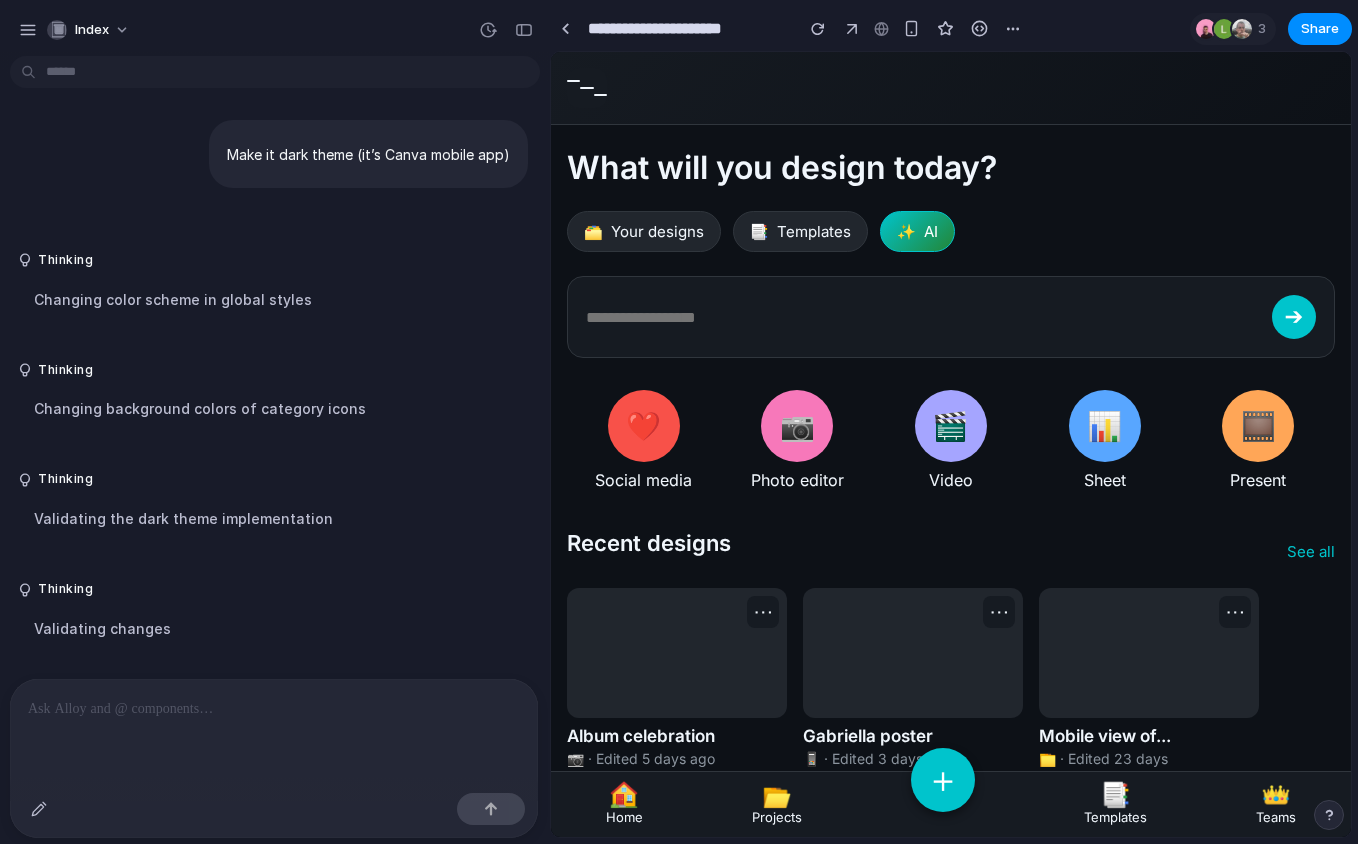 drag, startPoint x: 397, startPoint y: 399, endPoint x: 789, endPoint y: 410, distance: 392.1543 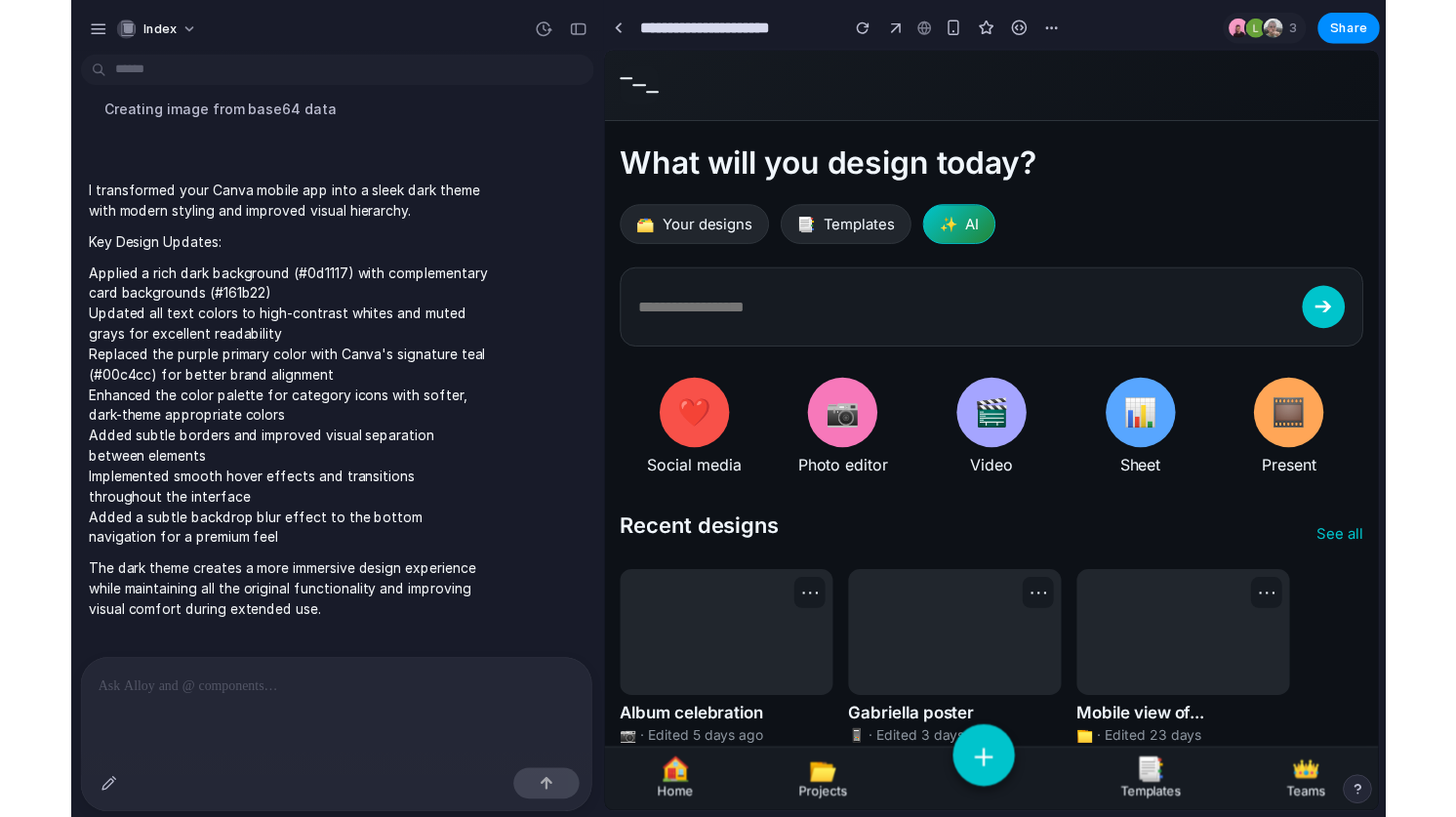 scroll, scrollTop: 0, scrollLeft: 0, axis: both 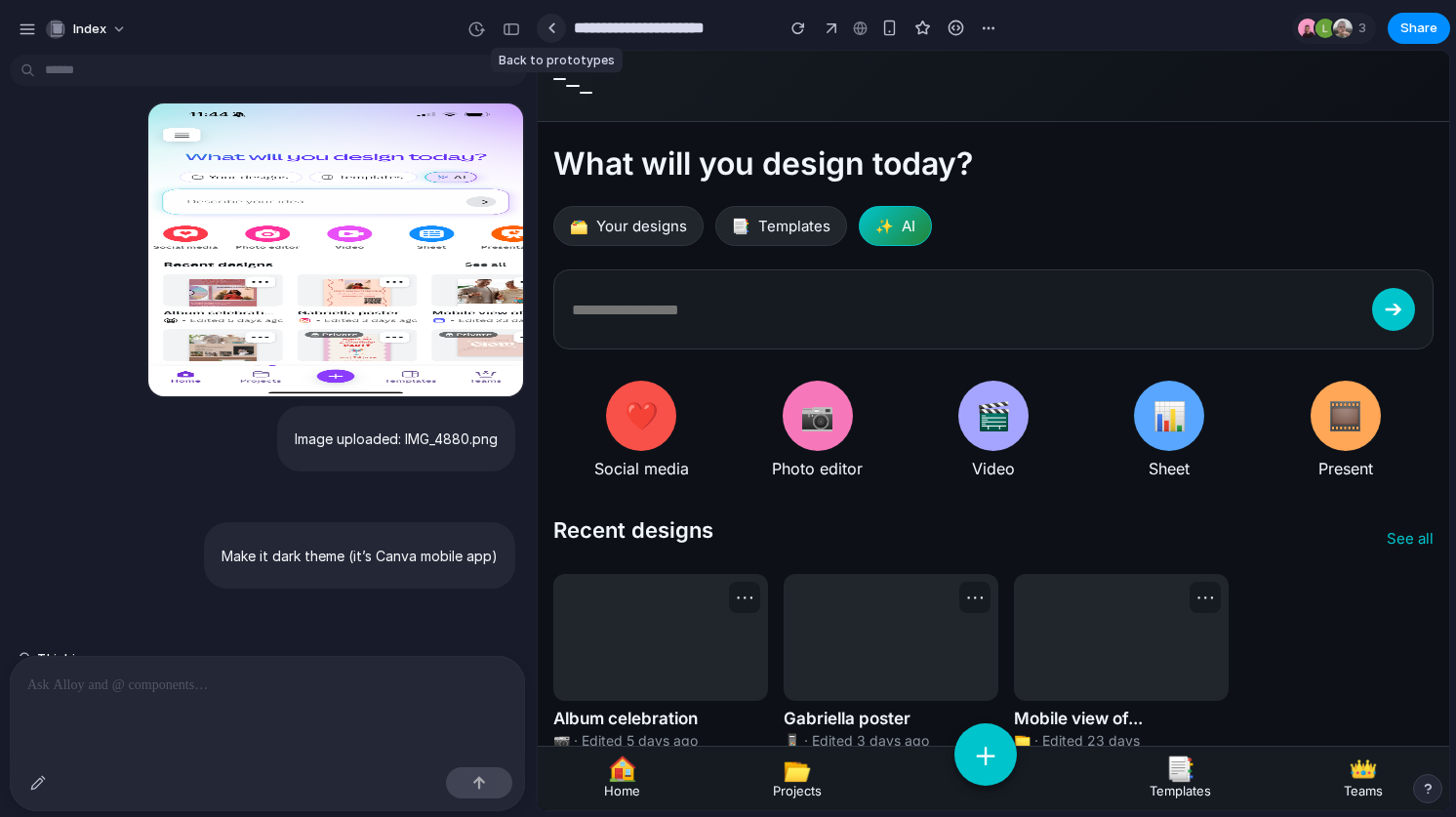 click at bounding box center [551, 28] 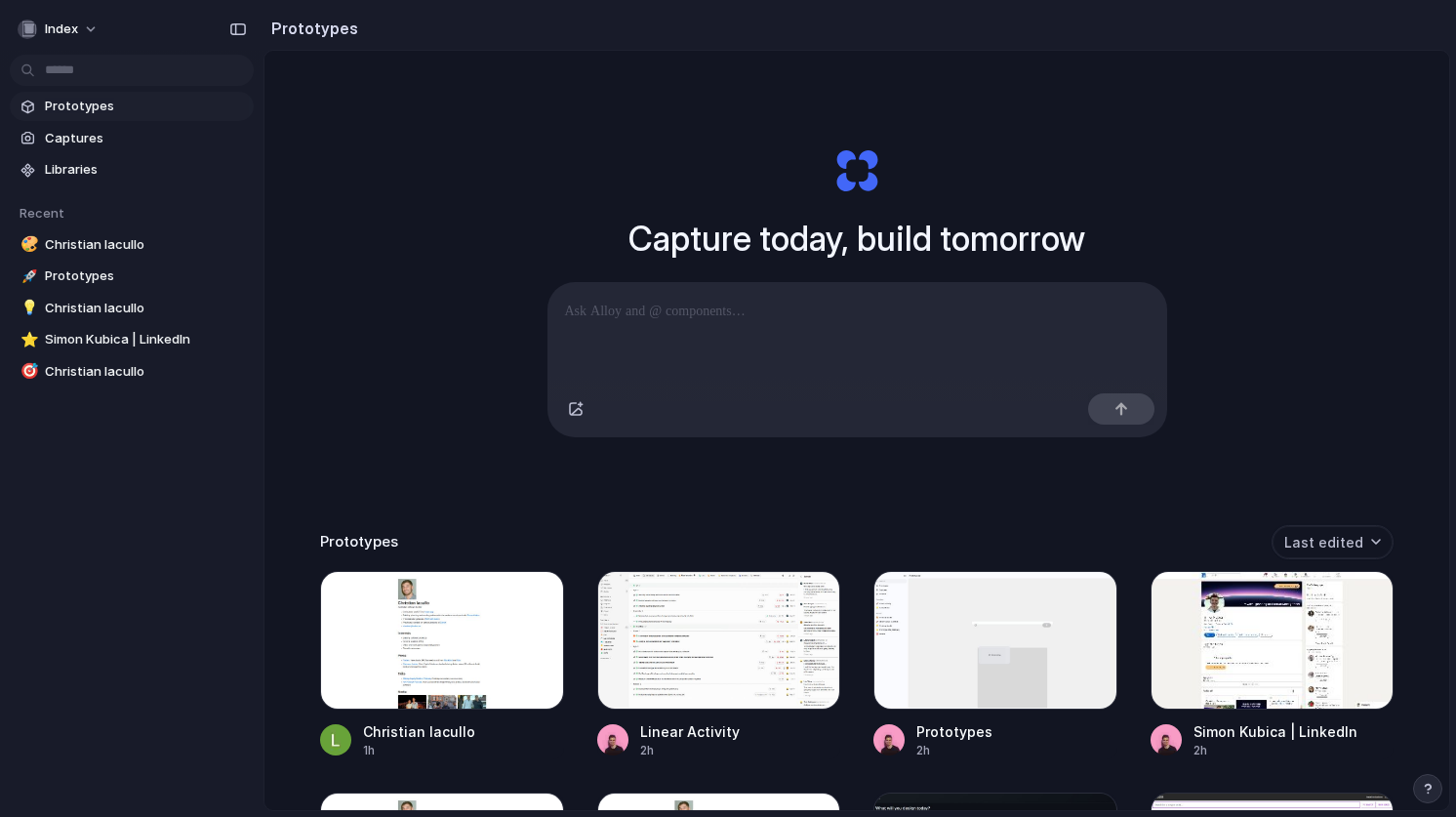 scroll, scrollTop: 0, scrollLeft: 0, axis: both 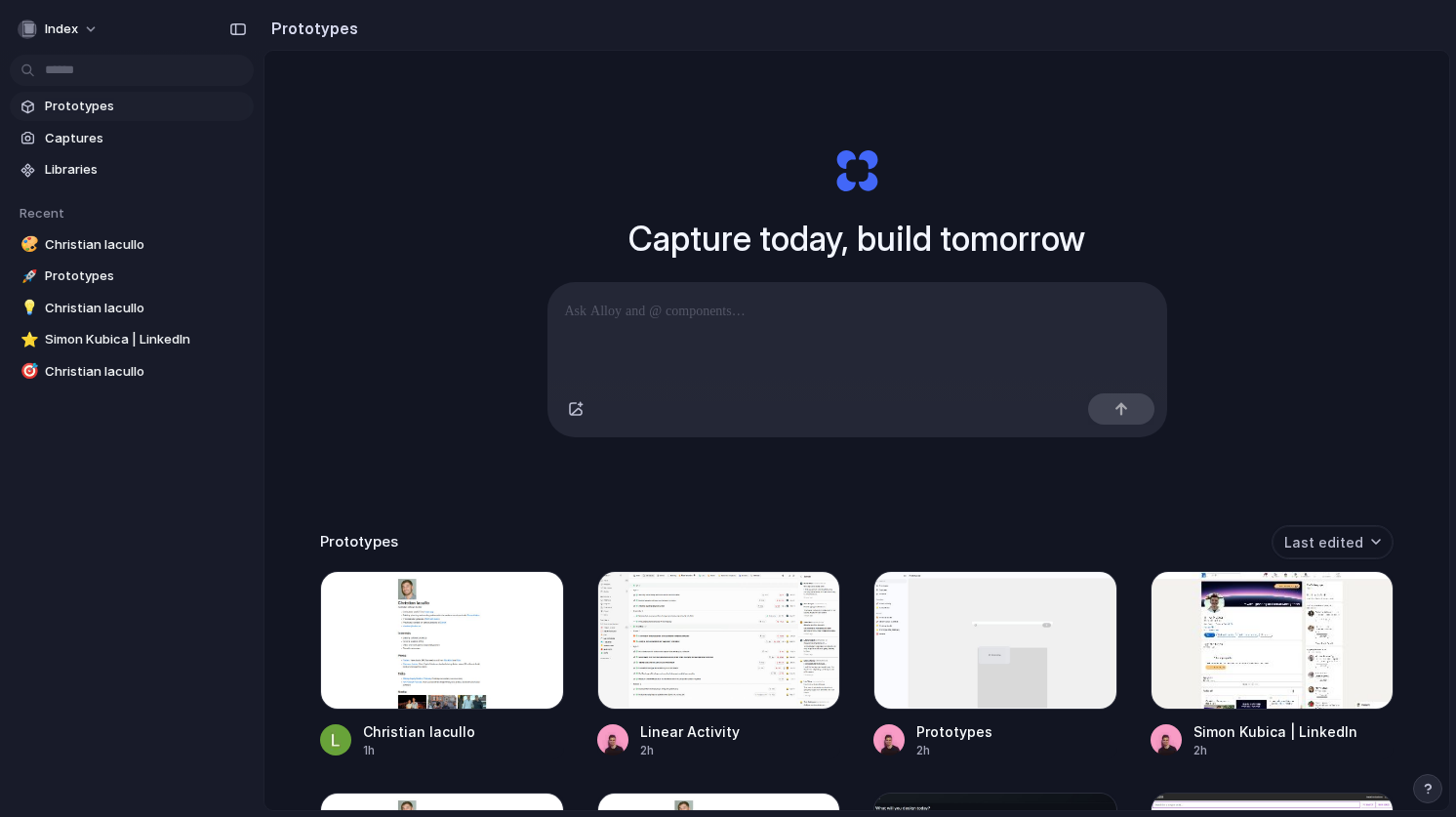 click at bounding box center [728, 409] 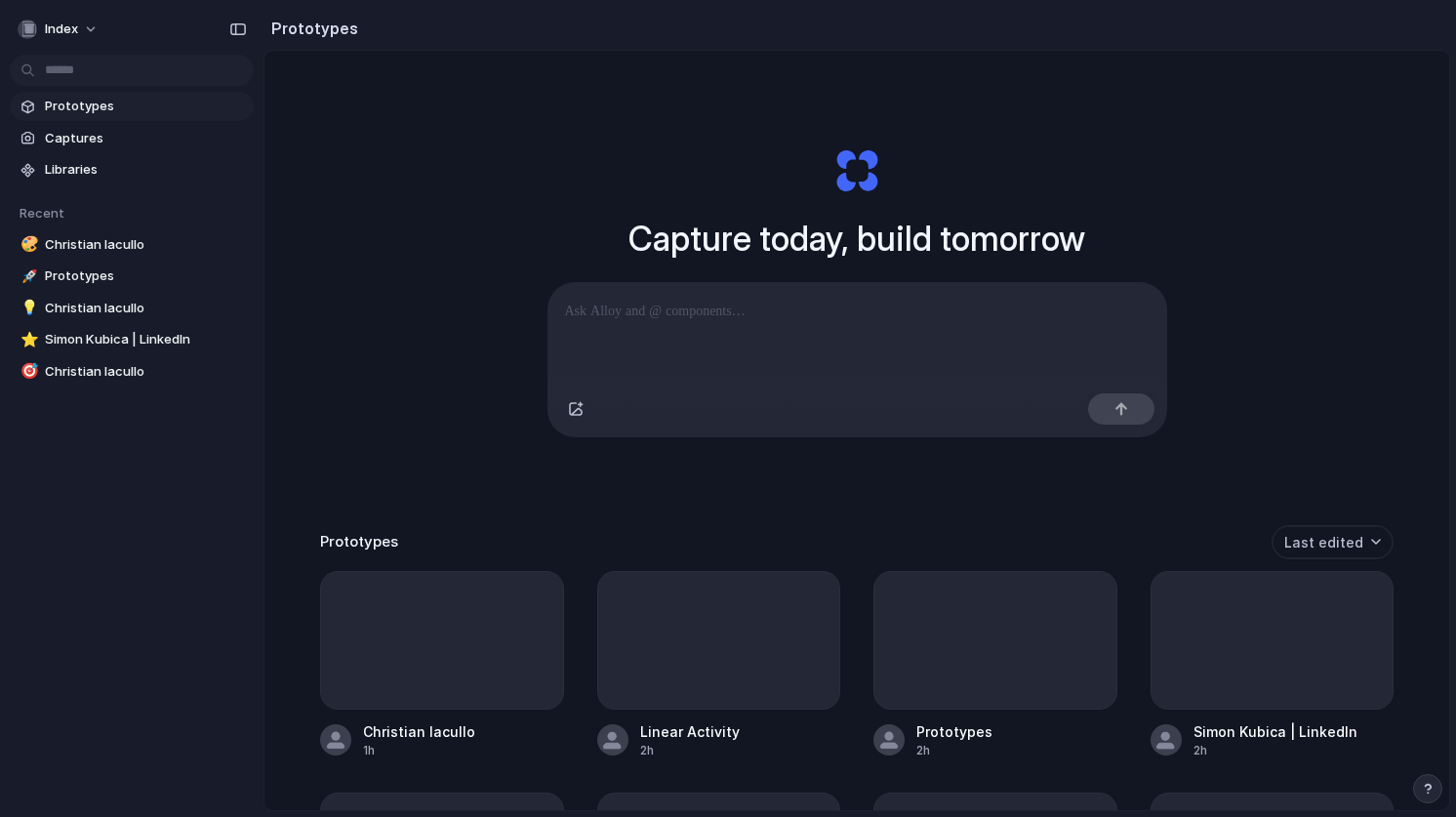 scroll, scrollTop: 0, scrollLeft: 0, axis: both 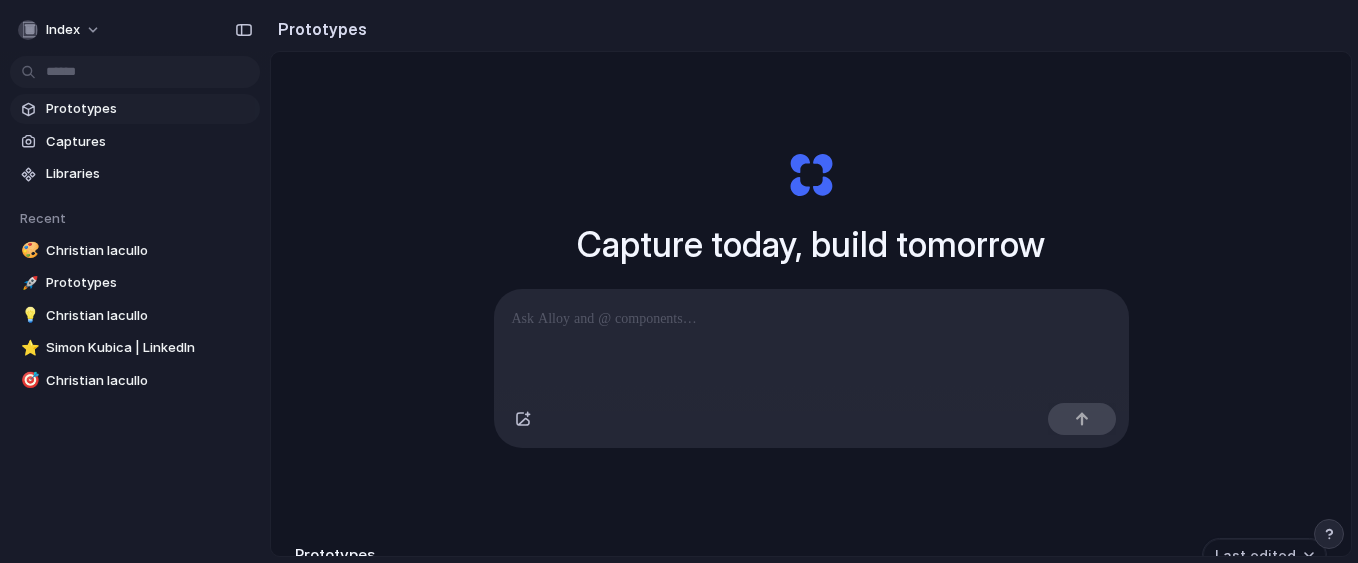 click on "Index" at bounding box center [135, 26] 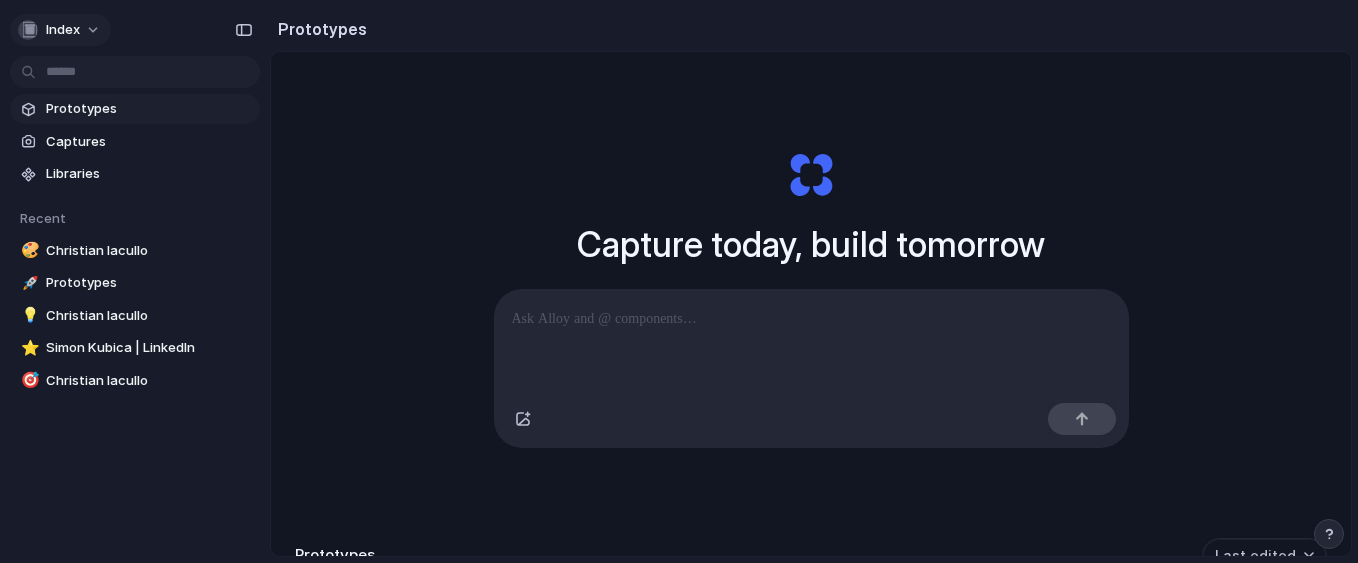 click on "Index" at bounding box center (63, 30) 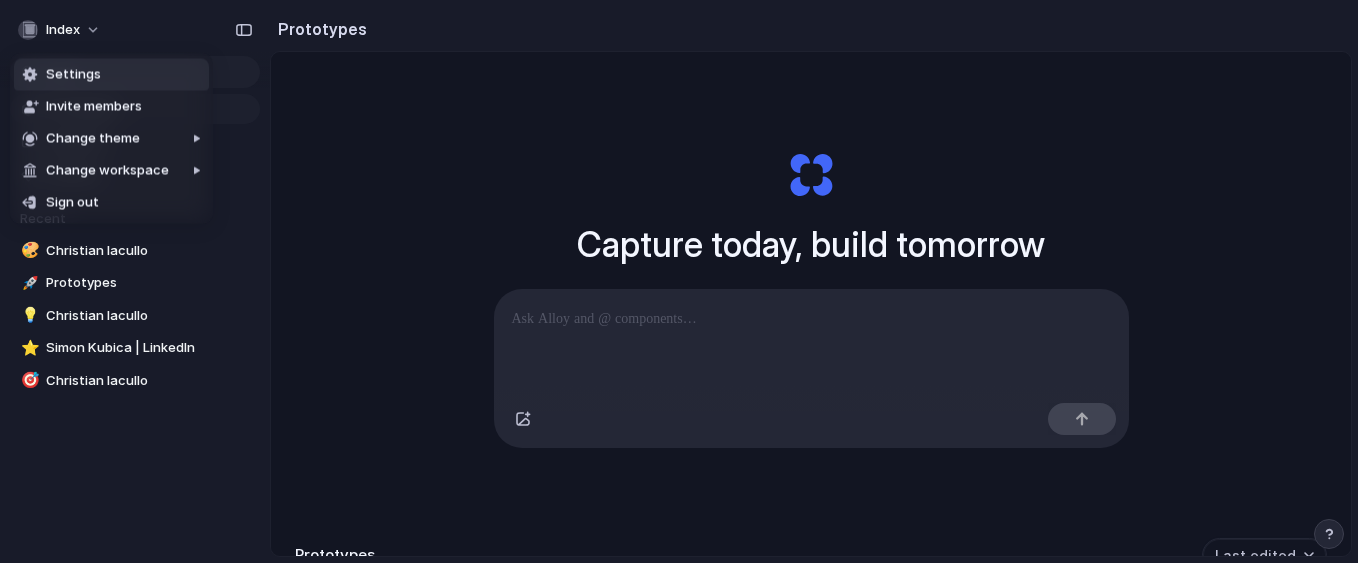 click on "Settings   Invite members   Change theme   Change workspace   Sign out" at bounding box center (679, 281) 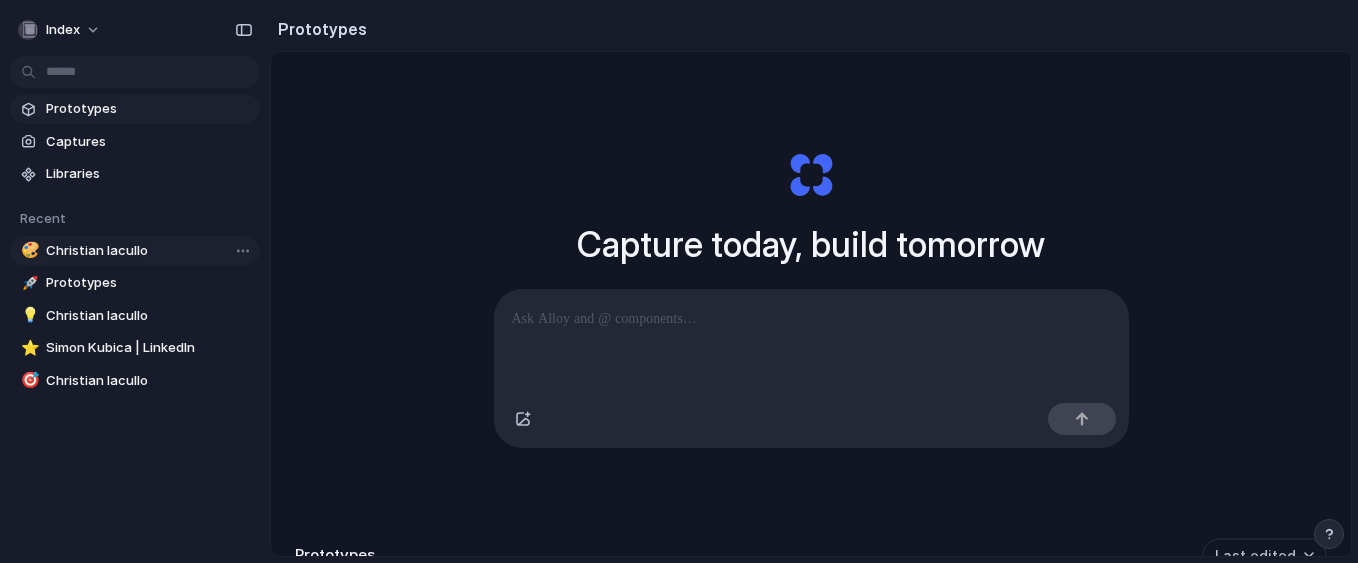 click on "Christian Iacullo" at bounding box center (149, 251) 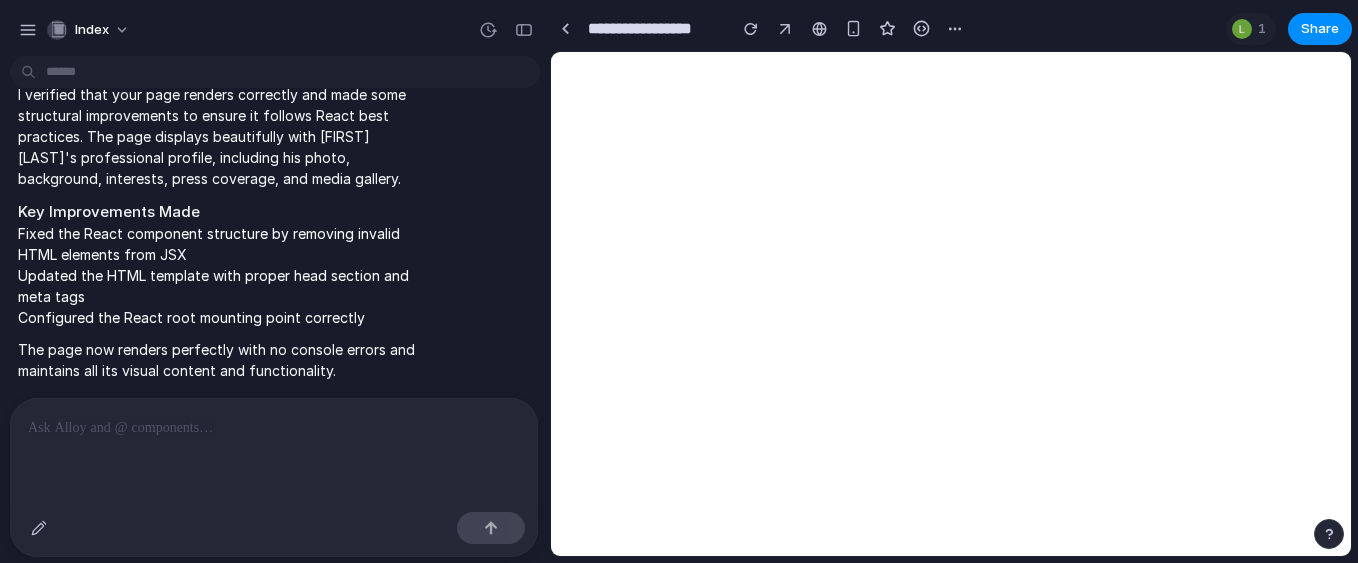 scroll, scrollTop: 504, scrollLeft: 0, axis: vertical 